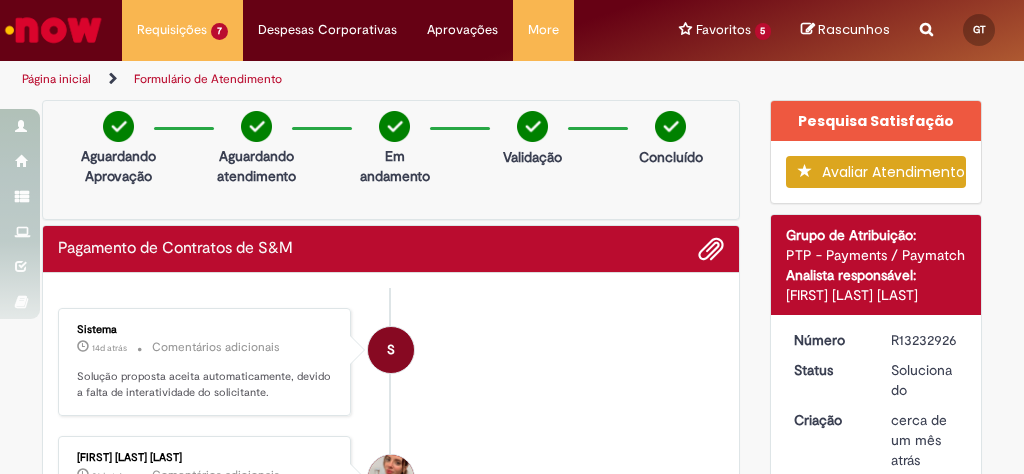 scroll, scrollTop: 0, scrollLeft: 0, axis: both 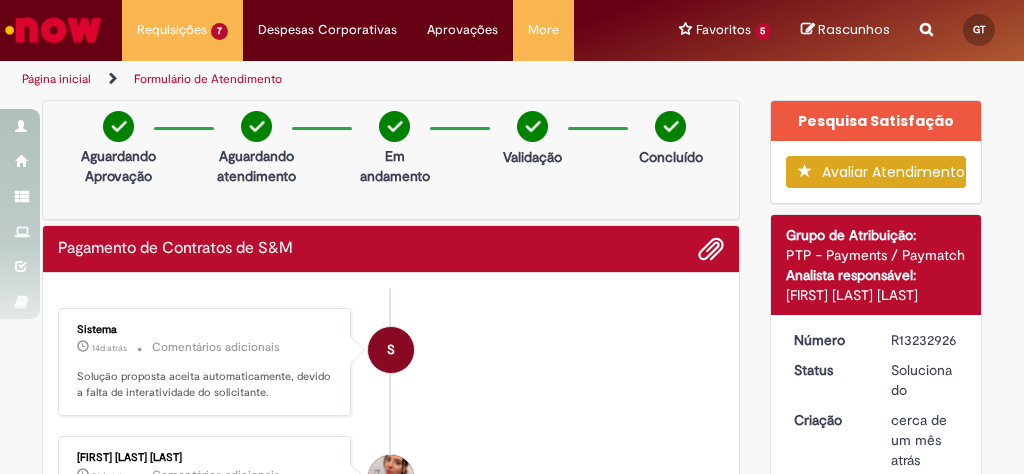 click at bounding box center (53, 30) 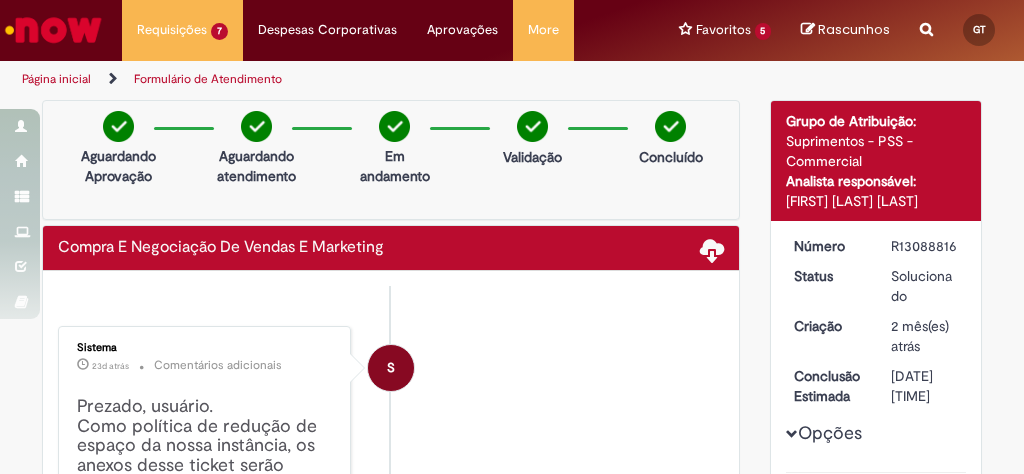 scroll, scrollTop: 0, scrollLeft: 0, axis: both 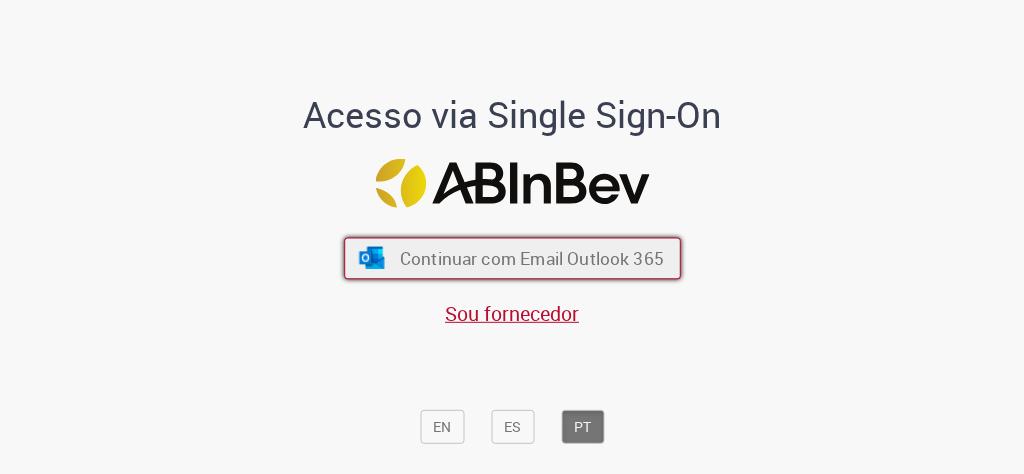 click on "Continuar com Email Outlook 365" at bounding box center (531, 258) 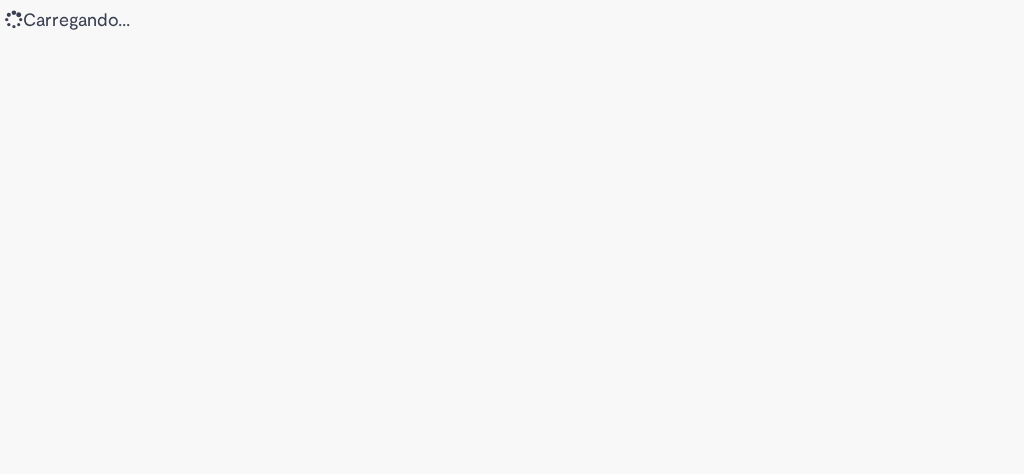 scroll, scrollTop: 0, scrollLeft: 0, axis: both 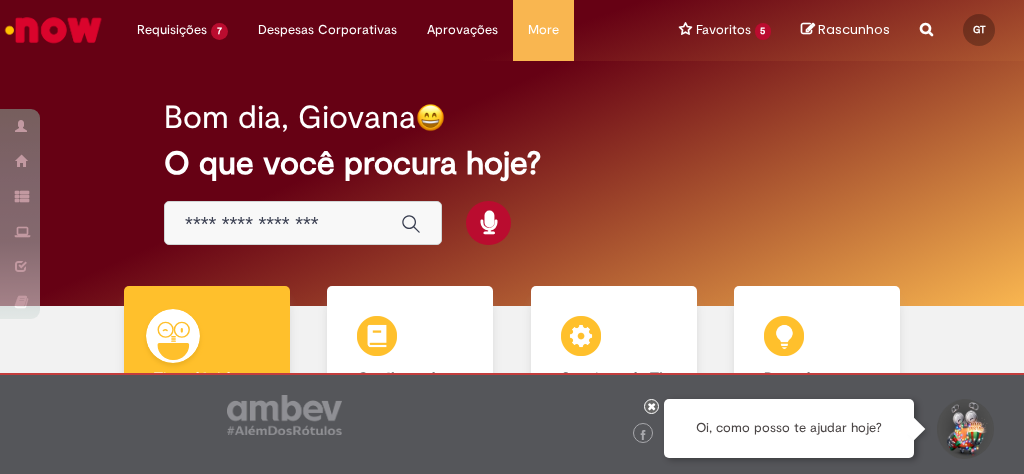 click at bounding box center [651, 406] 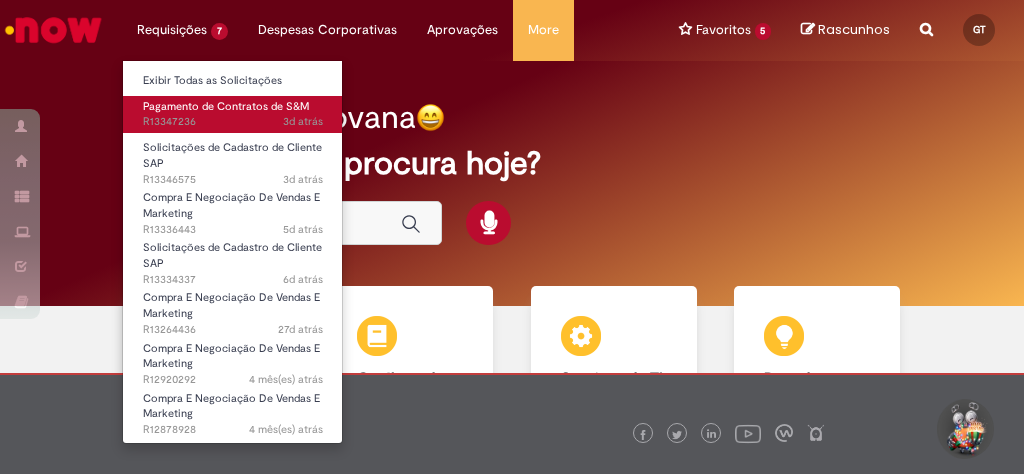 click on "Pagamento de Contratos de S&M" at bounding box center [226, 106] 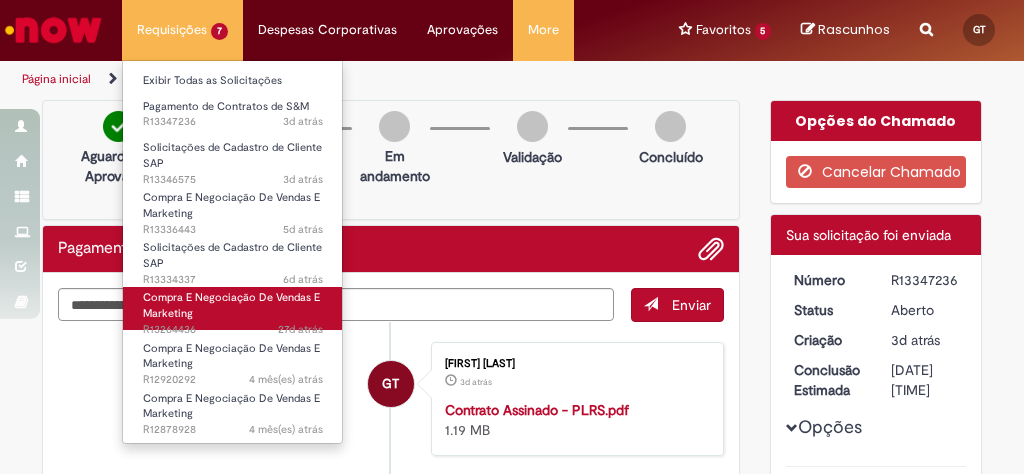 click on "Compra E Negociação De Vendas E Marketing
[DAYS] atrás [DAYS] dias atrás  R[NUMBER]" at bounding box center (233, 308) 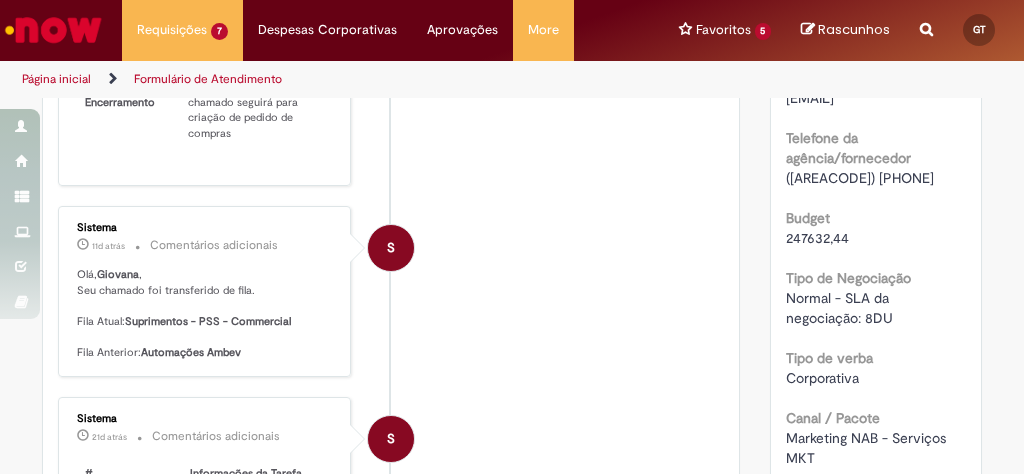scroll, scrollTop: 1164, scrollLeft: 0, axis: vertical 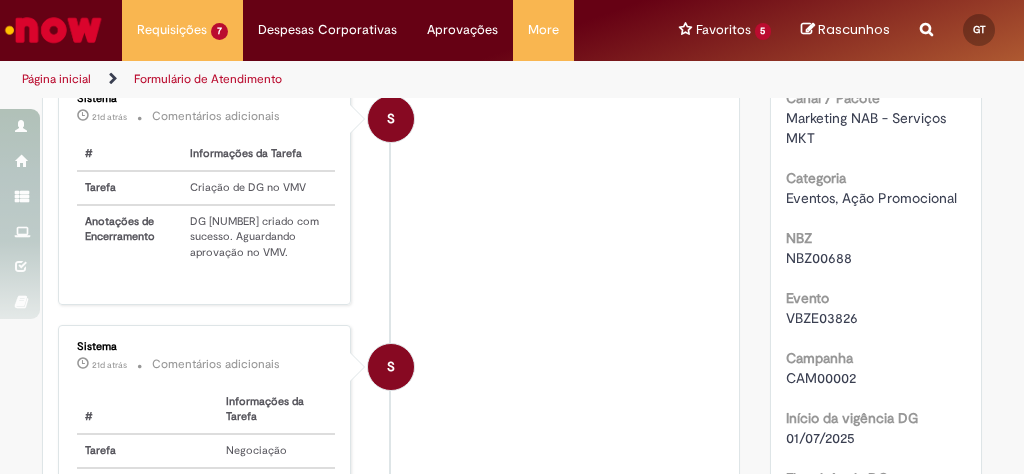 click on "DG [NUMBER] criado com sucesso. Aguardando aprovação no VMV." at bounding box center (258, 237) 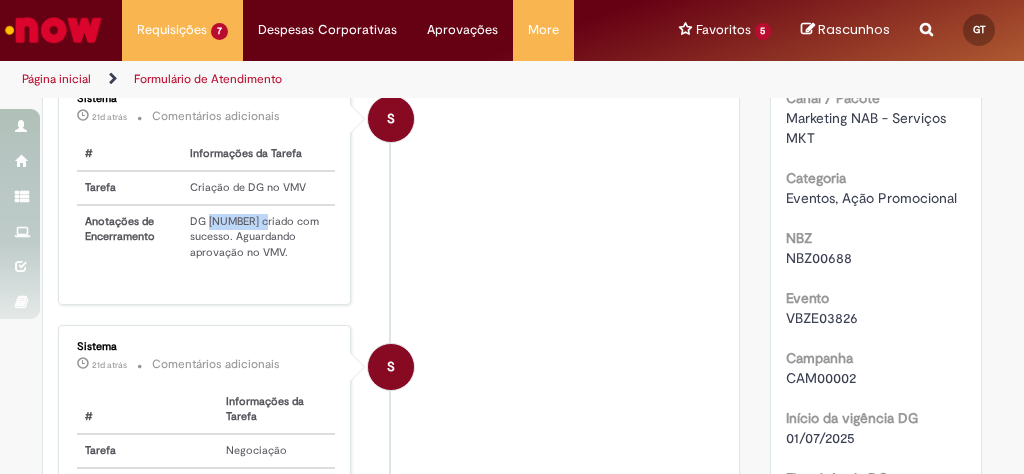 click on "DG [NUMBER] criado com sucesso. Aguardando aprovação no VMV." at bounding box center (258, 237) 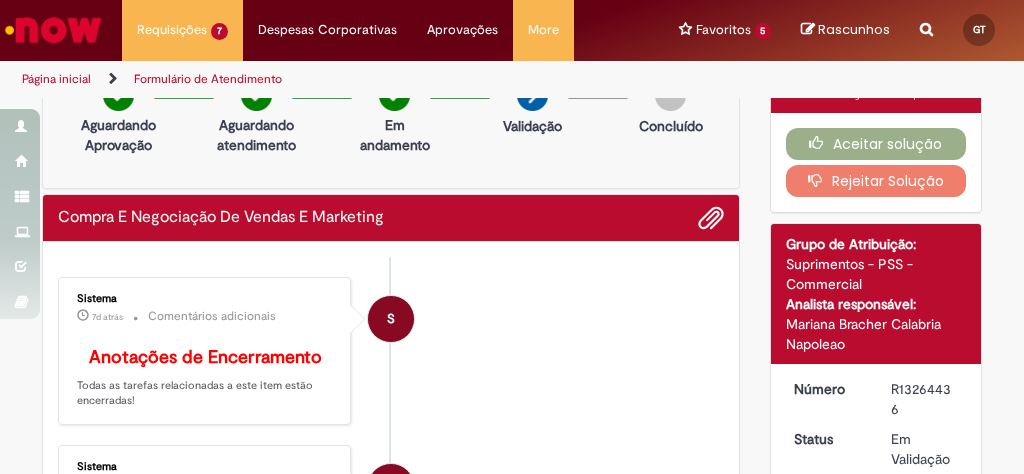 scroll, scrollTop: 80, scrollLeft: 0, axis: vertical 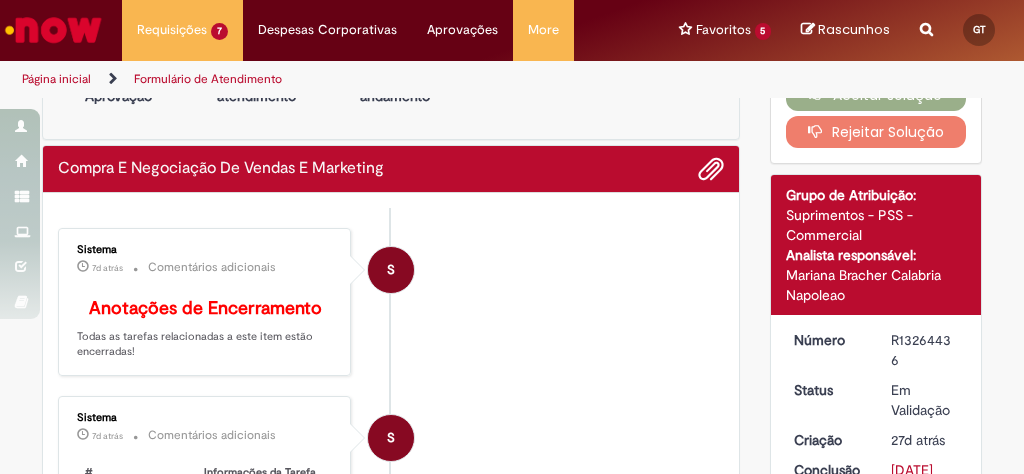 click on "R13264436" at bounding box center [925, 350] 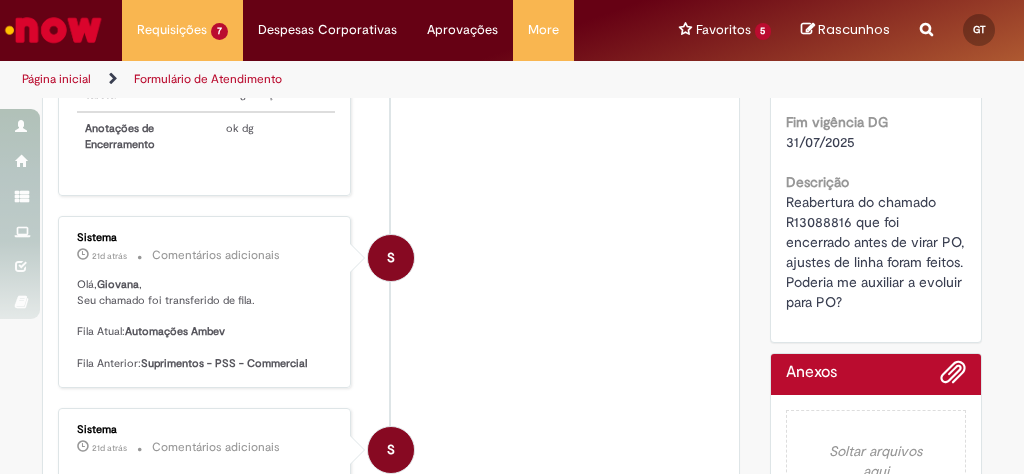 scroll, scrollTop: 1200, scrollLeft: 0, axis: vertical 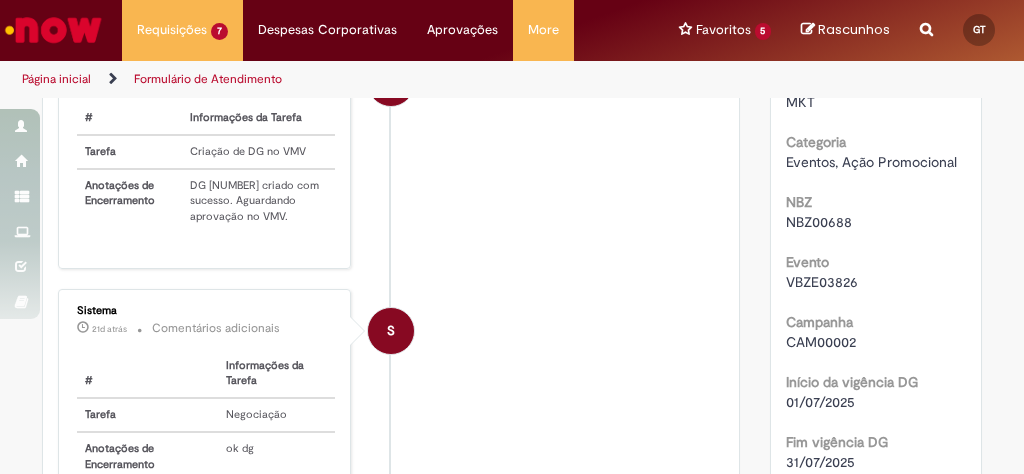 click on "DG 202479864 criado com sucesso. Aguardando aprovação no VMV." at bounding box center [258, 201] 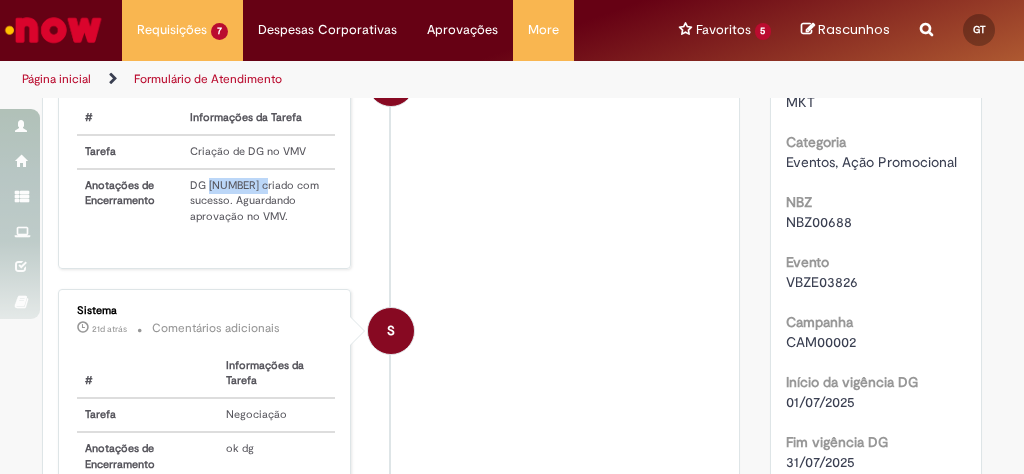 click on "DG 202479864 criado com sucesso. Aguardando aprovação no VMV." at bounding box center [258, 201] 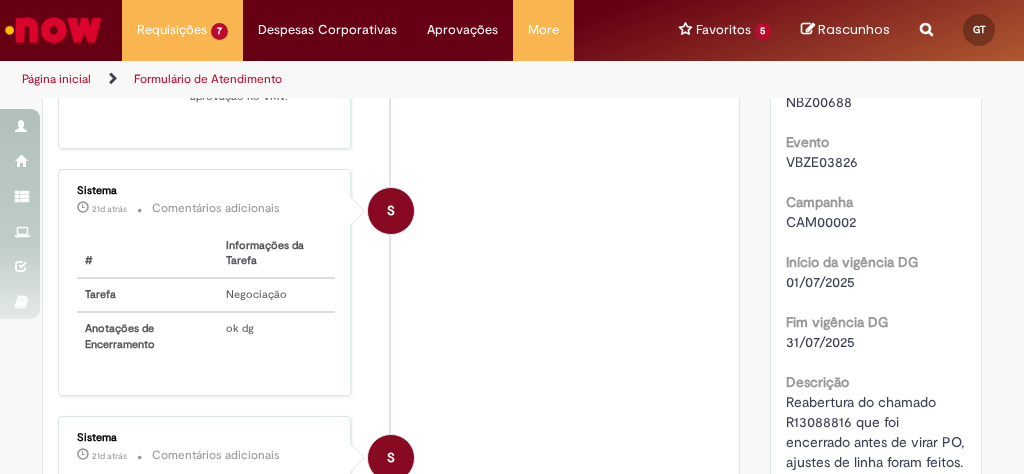 scroll, scrollTop: 1440, scrollLeft: 0, axis: vertical 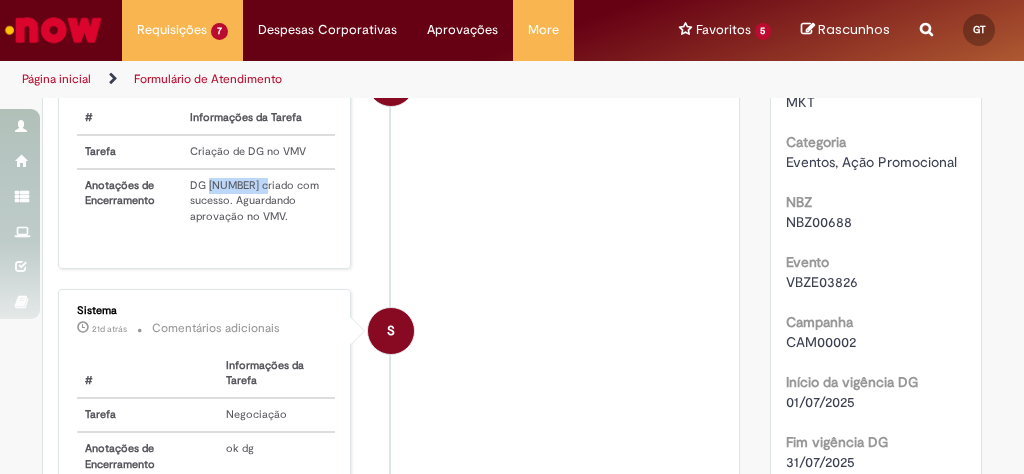 copy on "202479864" 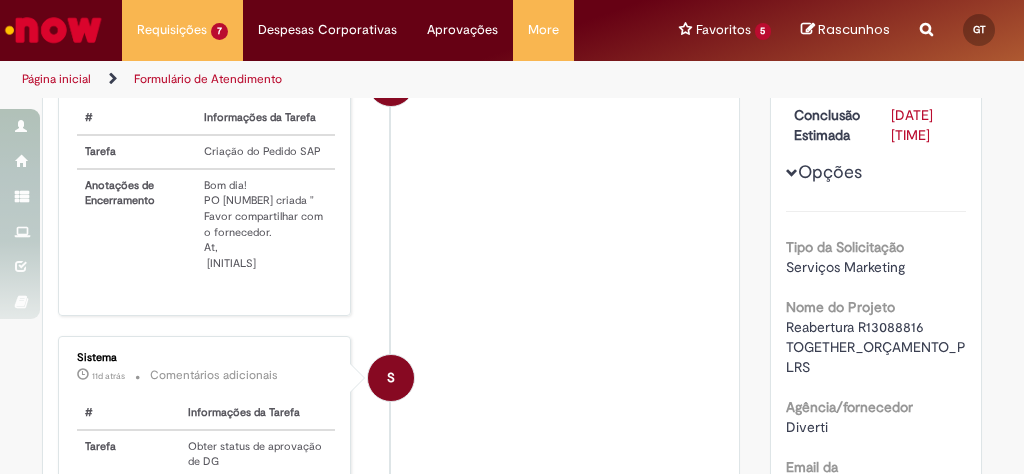 scroll, scrollTop: 320, scrollLeft: 0, axis: vertical 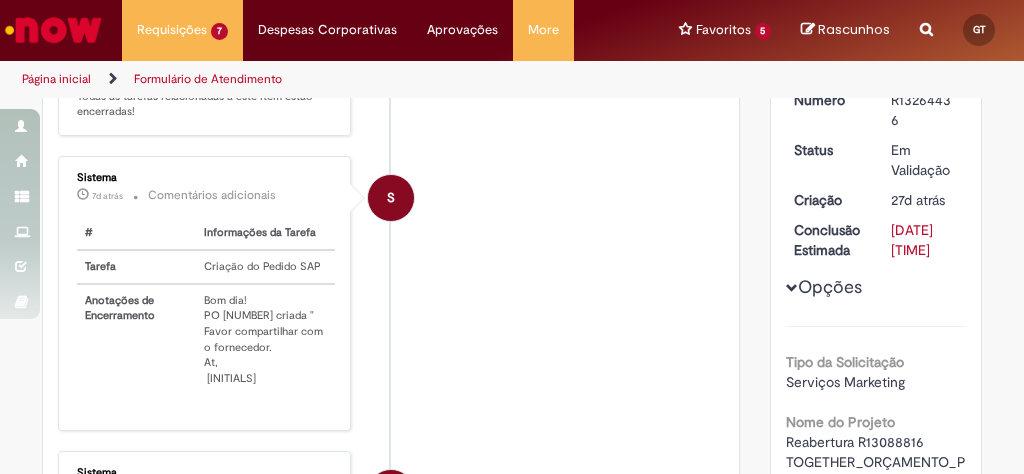 click on "Bom dia!
PO 4522036560 criada "
Favor compartilhar com o fornecedor.
At,
MARI" at bounding box center (265, 339) 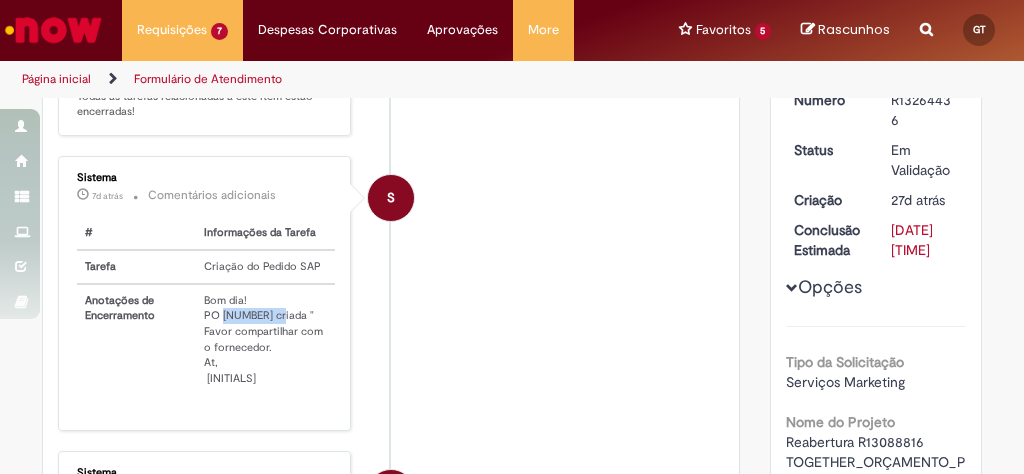 click on "Bom dia!
PO 4522036560 criada "
Favor compartilhar com o fornecedor.
At,
MARI" at bounding box center [265, 339] 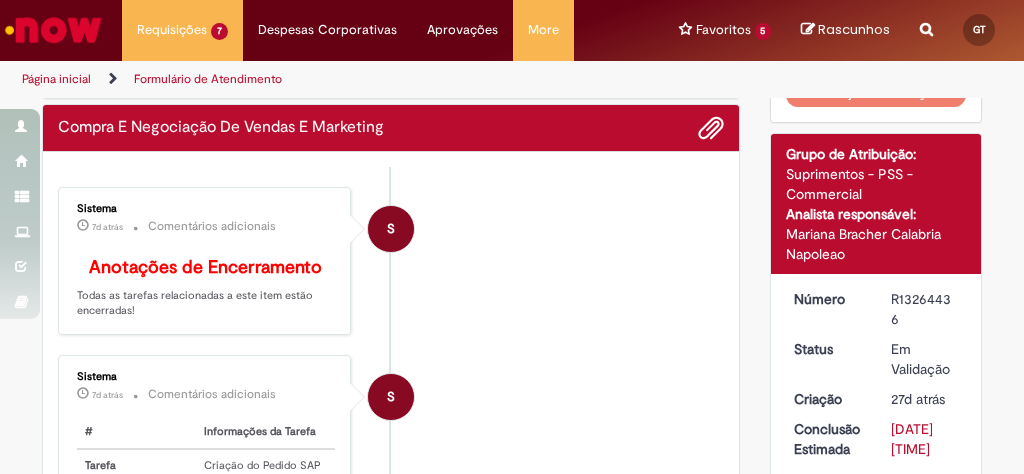 scroll, scrollTop: 0, scrollLeft: 0, axis: both 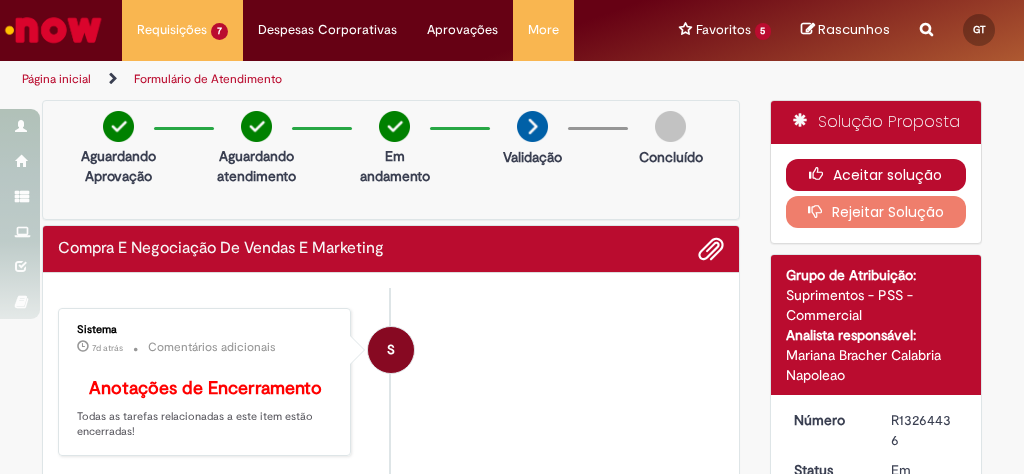 click on "Aceitar solução" at bounding box center (876, 175) 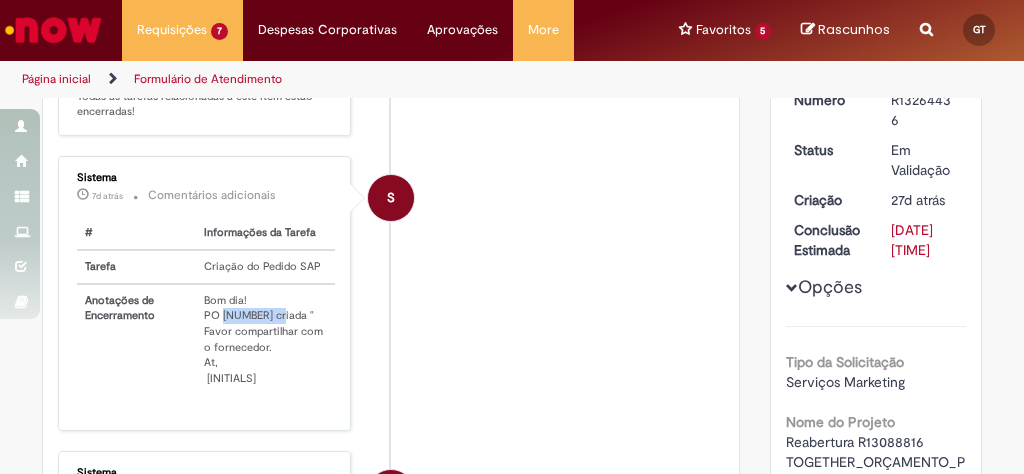 scroll, scrollTop: 0, scrollLeft: 0, axis: both 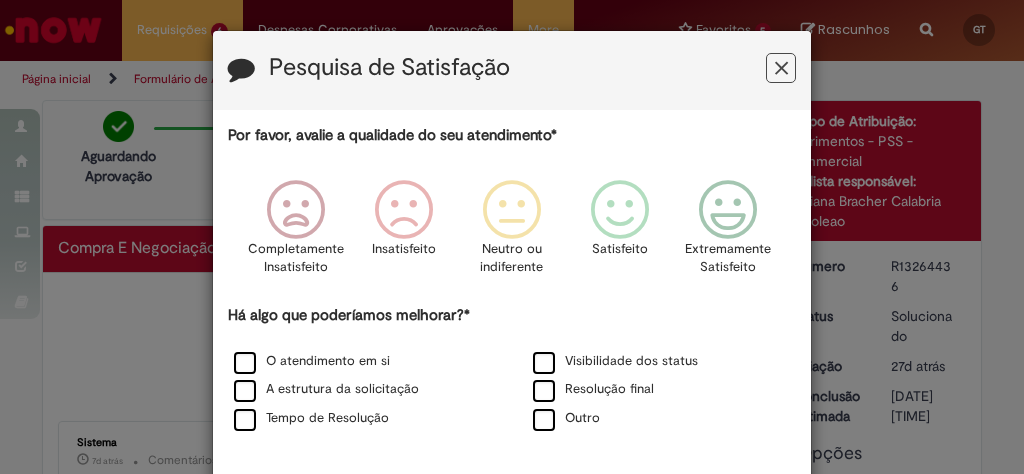 click on "Pesquisa de Satisfação
Por favor, avalie a qualidade do seu atendimento*
Completamente Insatisfeito
Insatisfeito
Neutro ou indiferente
Satisfeito
Extremamente Satisfeito
Há algo que poderíamos melhorar?*
O atendimento em si
Visibilidade dos status
A estrutura da solicitação
Resolução final
Tempo de Resolução
Outro
Deixe seu comentário ou sugestão!*
Cancelar   Enviar" at bounding box center (512, 237) 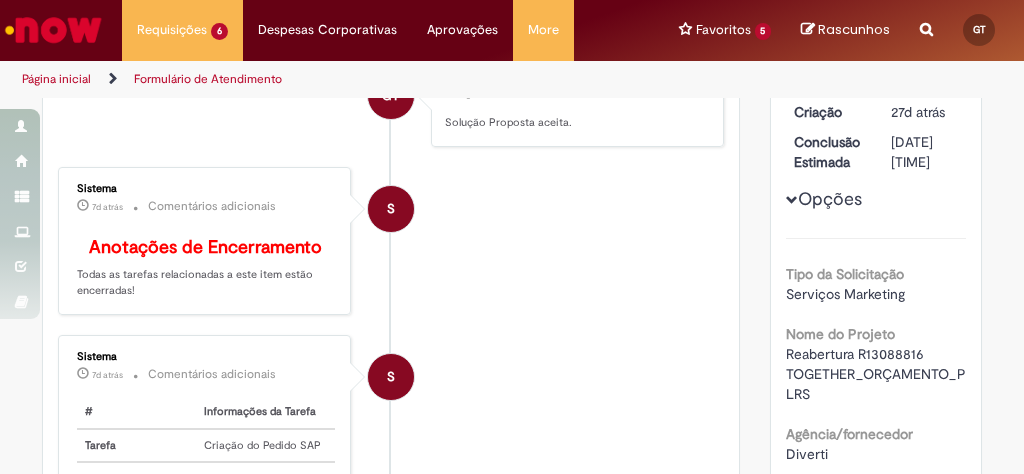 scroll, scrollTop: 0, scrollLeft: 0, axis: both 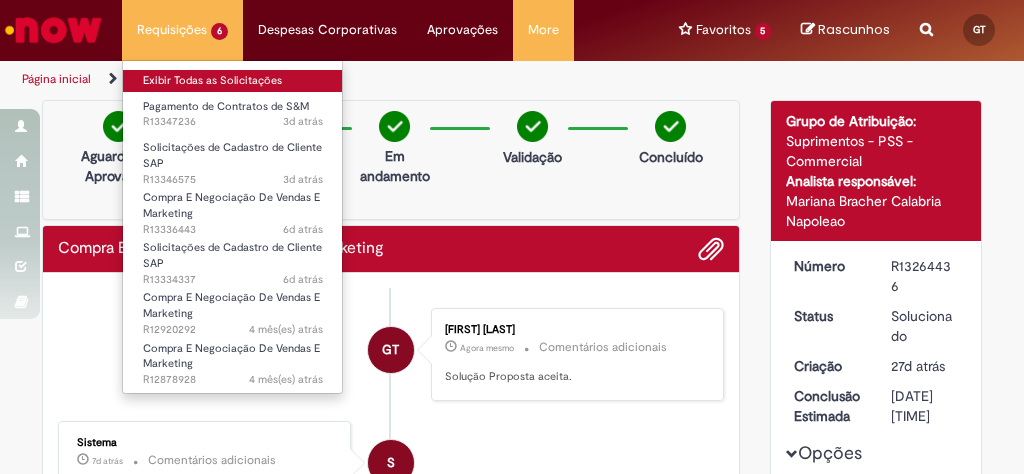 click on "Exibir Todas as Solicitações" at bounding box center (233, 81) 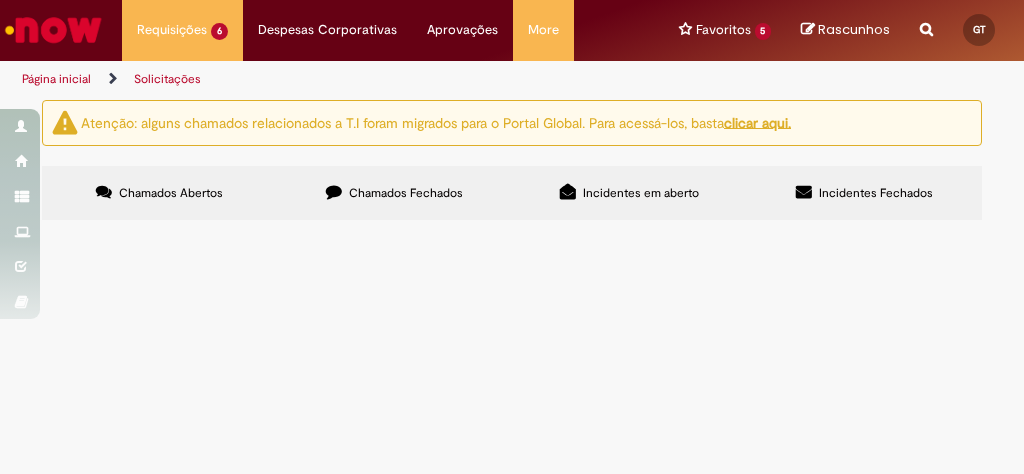 click on "Chamados Fechados" at bounding box center (406, 193) 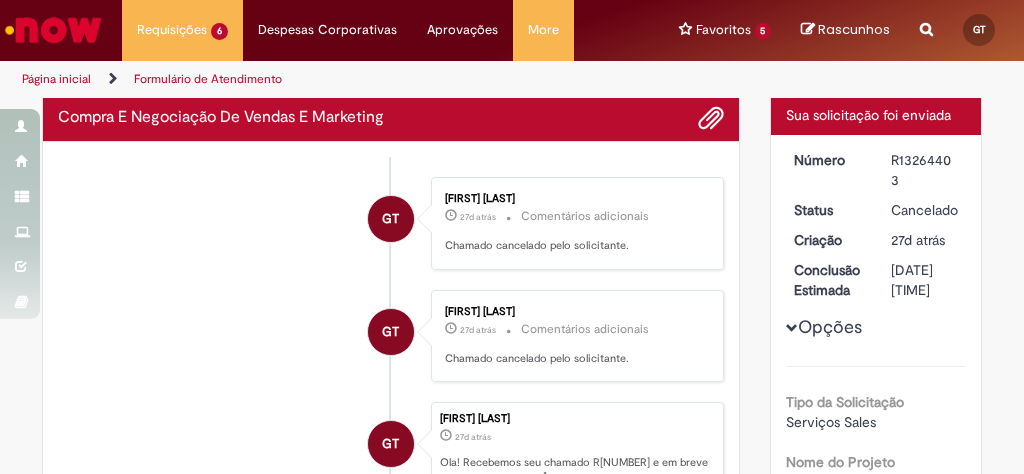 scroll, scrollTop: 0, scrollLeft: 0, axis: both 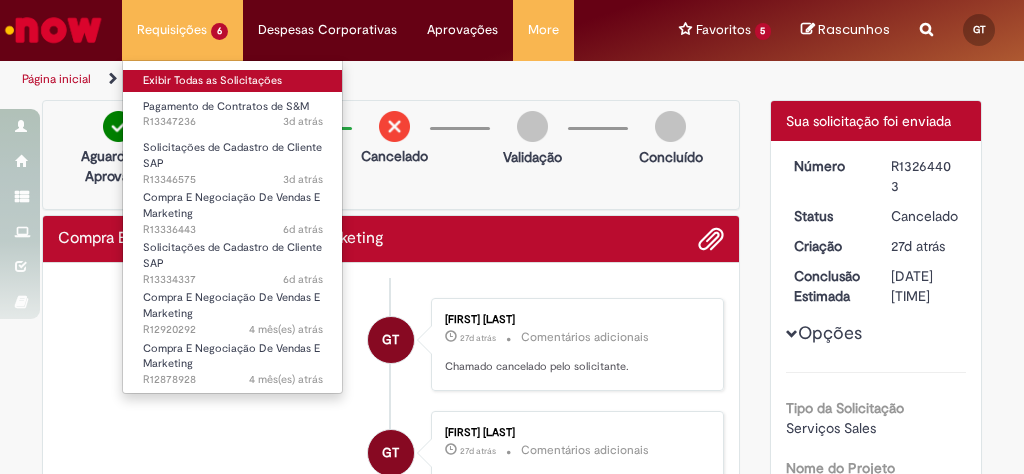 click on "Exibir Todas as Solicitações" at bounding box center (233, 81) 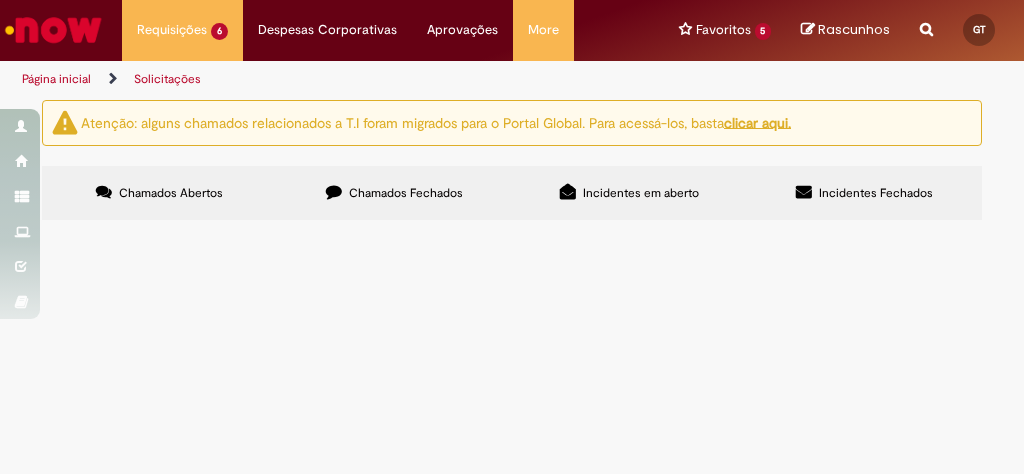 click on "Chamados Fechados" at bounding box center [394, 193] 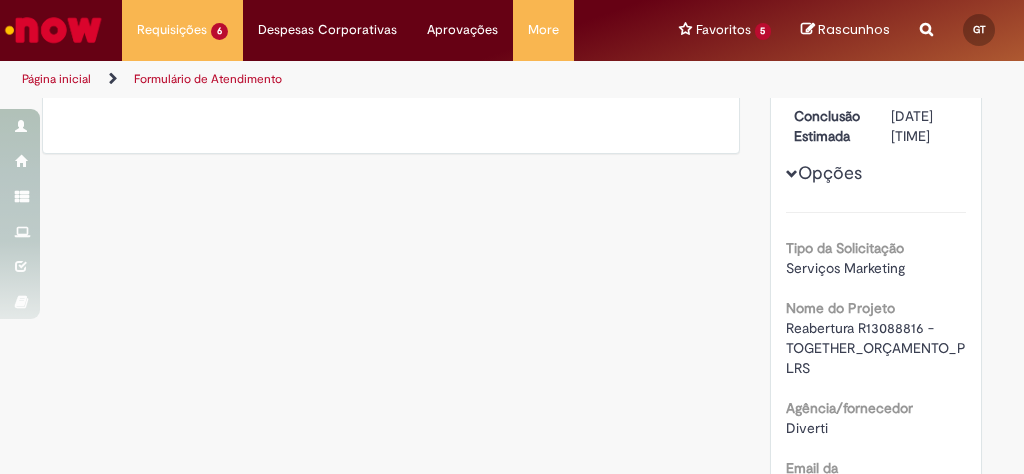scroll, scrollTop: 0, scrollLeft: 0, axis: both 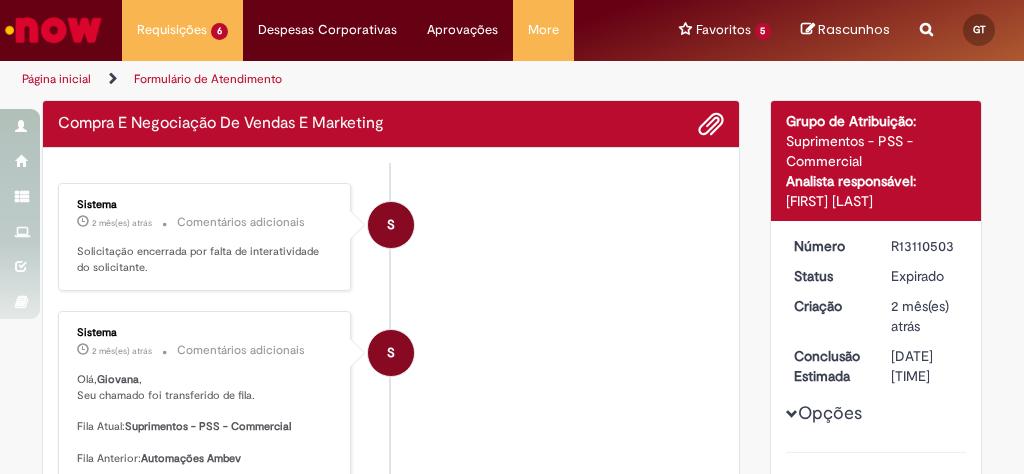 click on "R13110503" at bounding box center (925, 246) 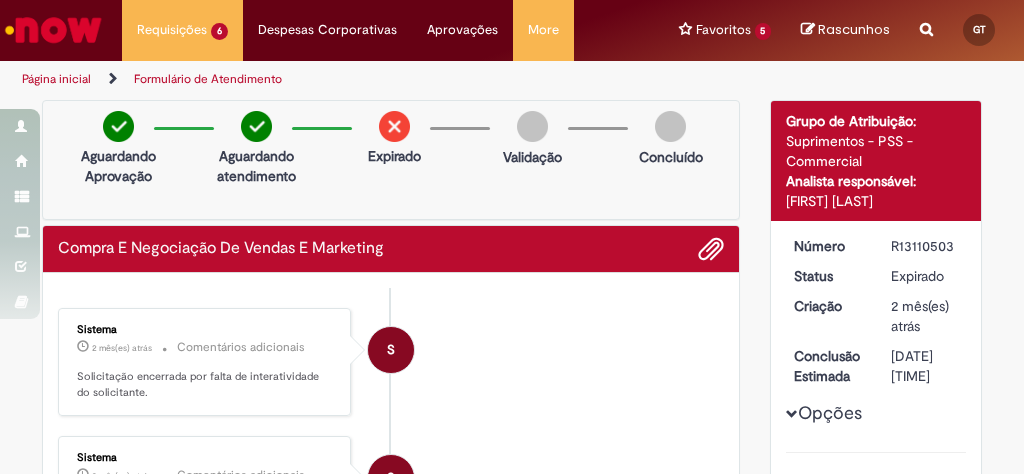 copy on "R13110503" 